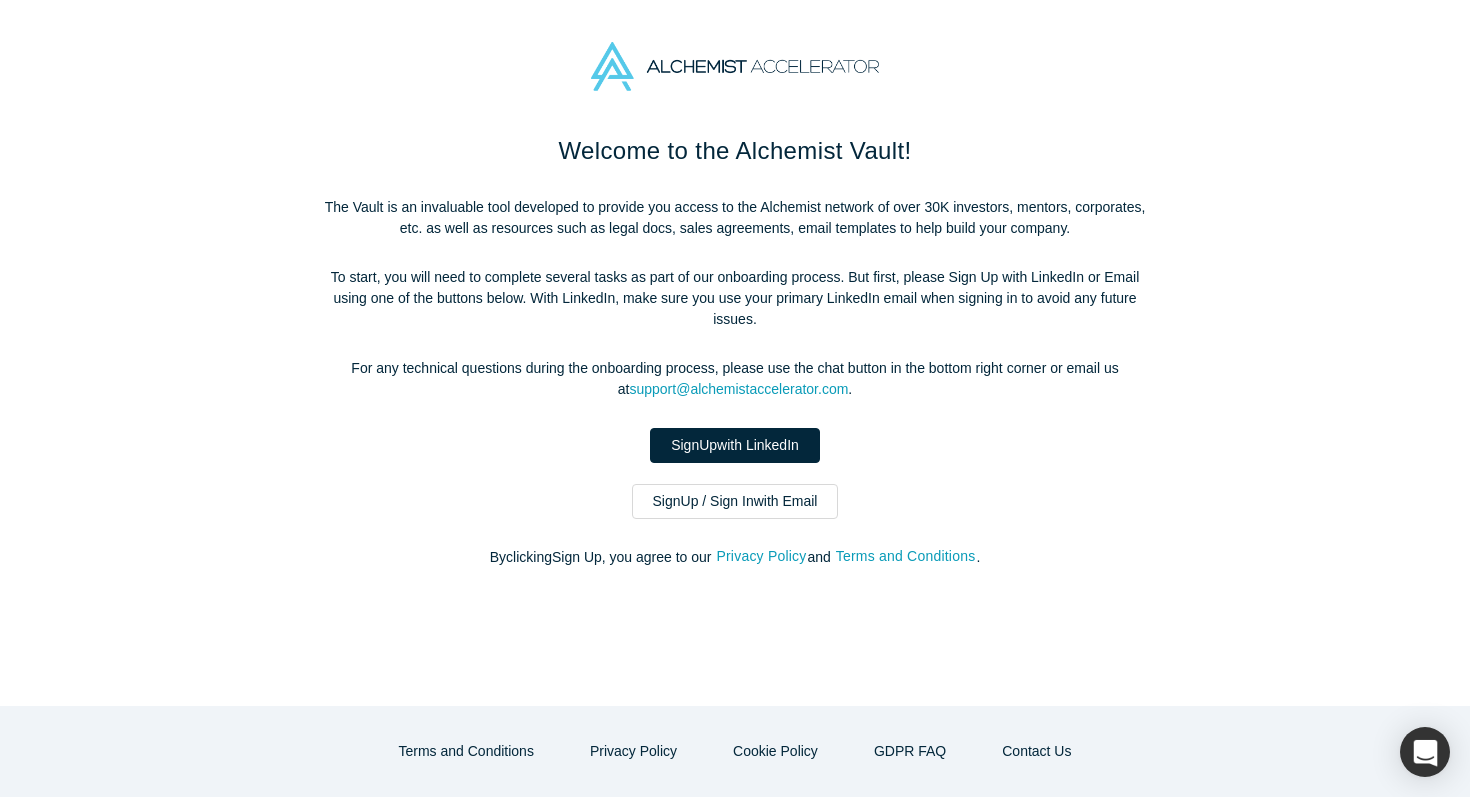 scroll, scrollTop: 0, scrollLeft: 0, axis: both 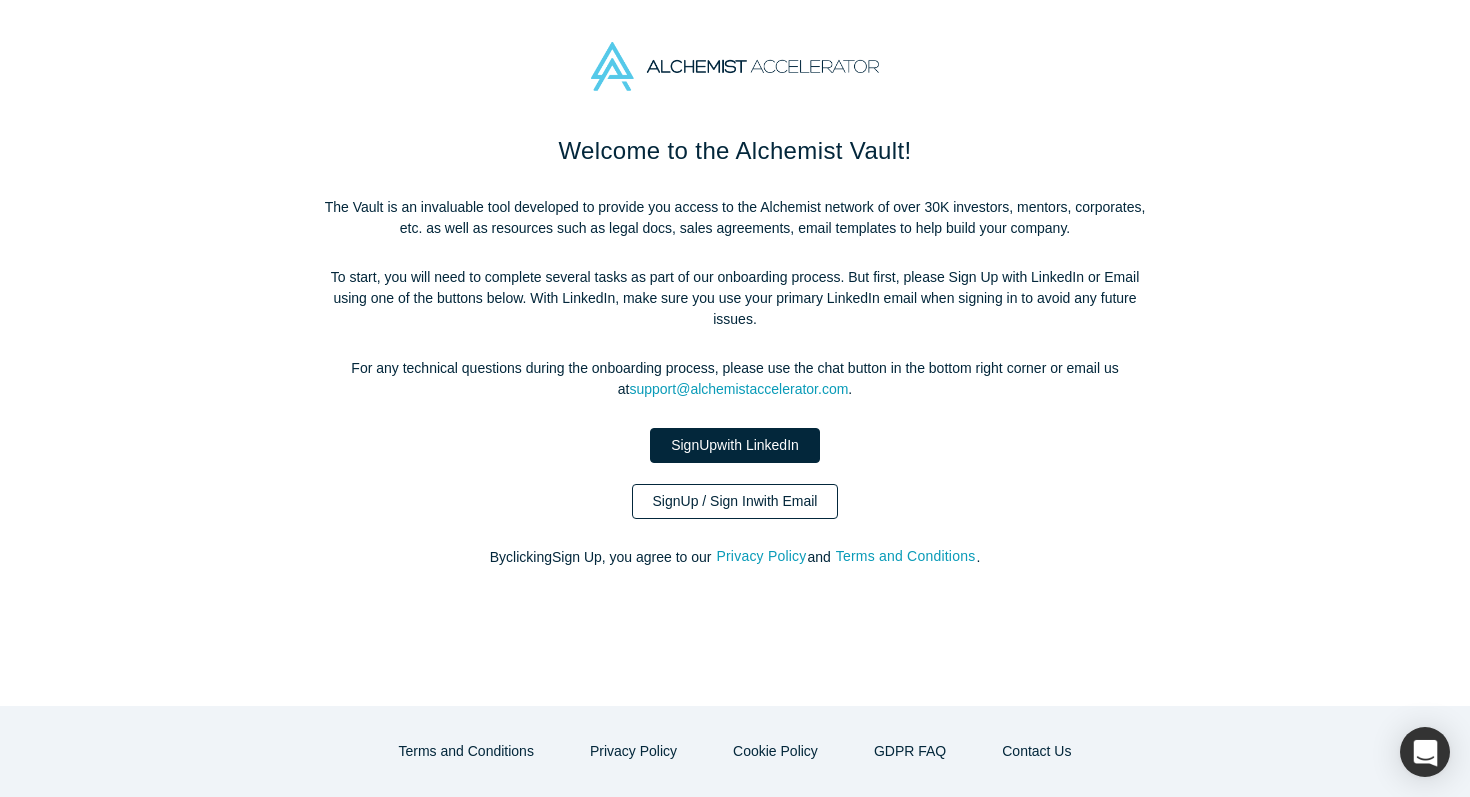click on "Sign  Up / Sign In  with Email" at bounding box center [735, 501] 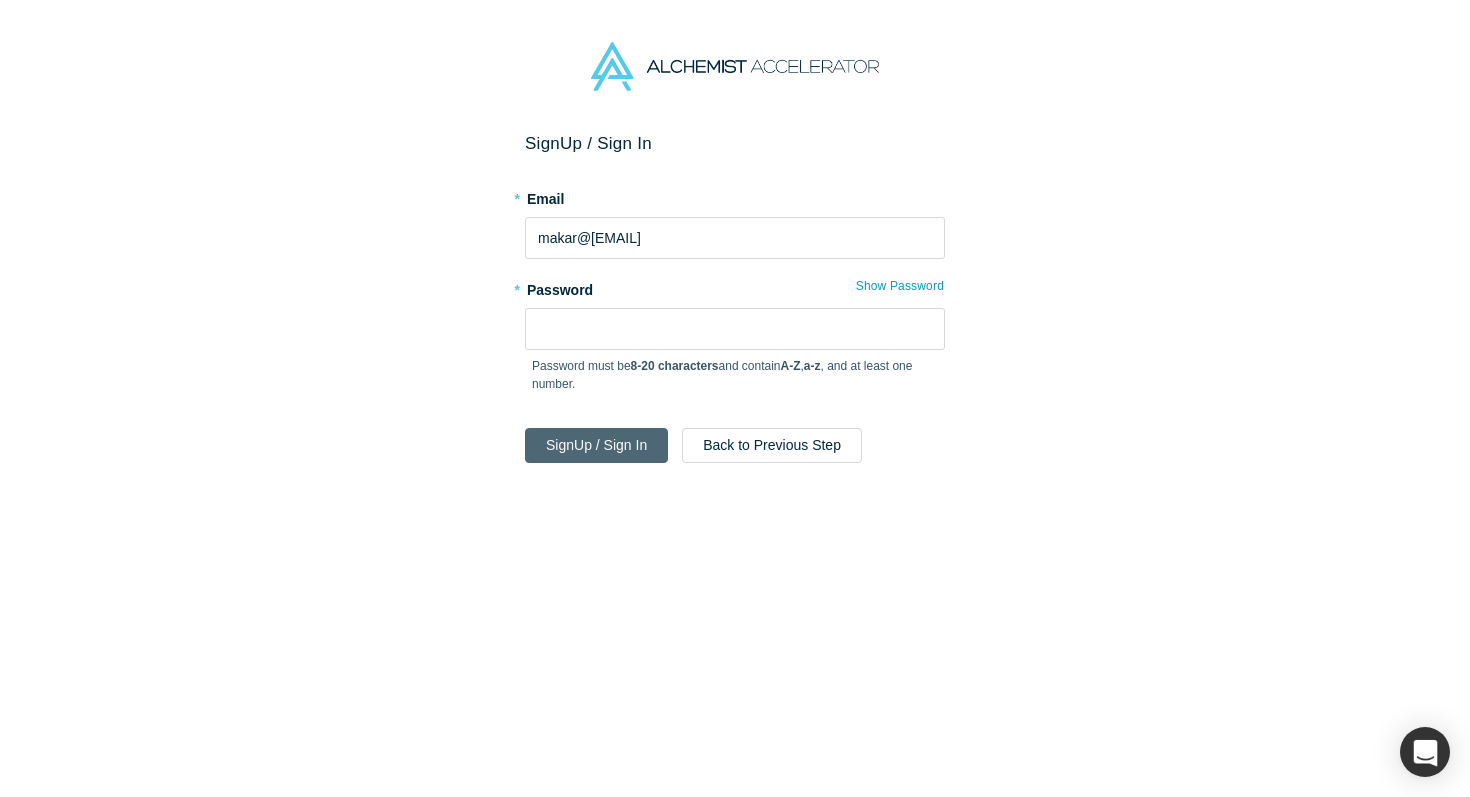 click on "Sign  Up / Sign In" at bounding box center [596, 445] 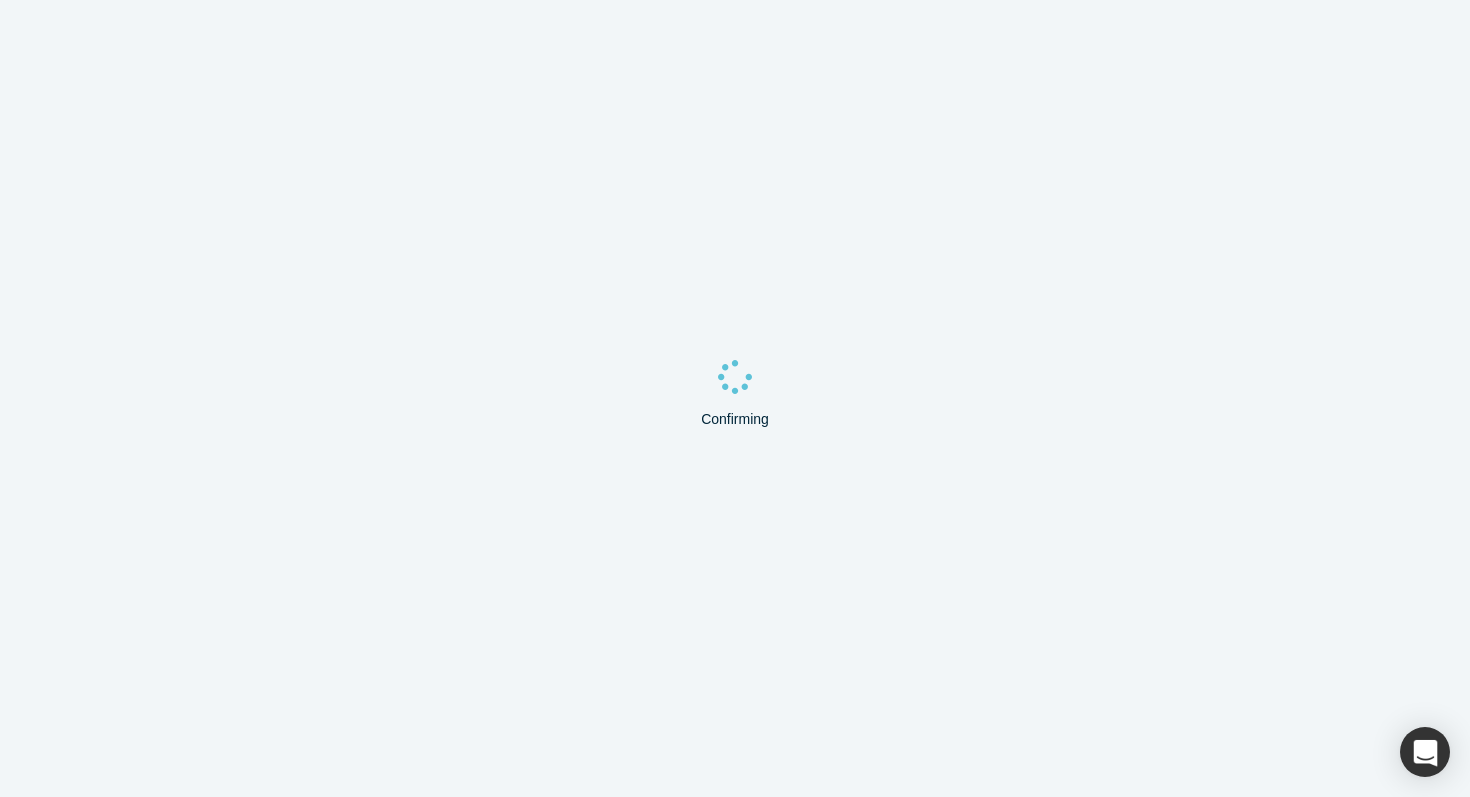 scroll, scrollTop: 0, scrollLeft: 0, axis: both 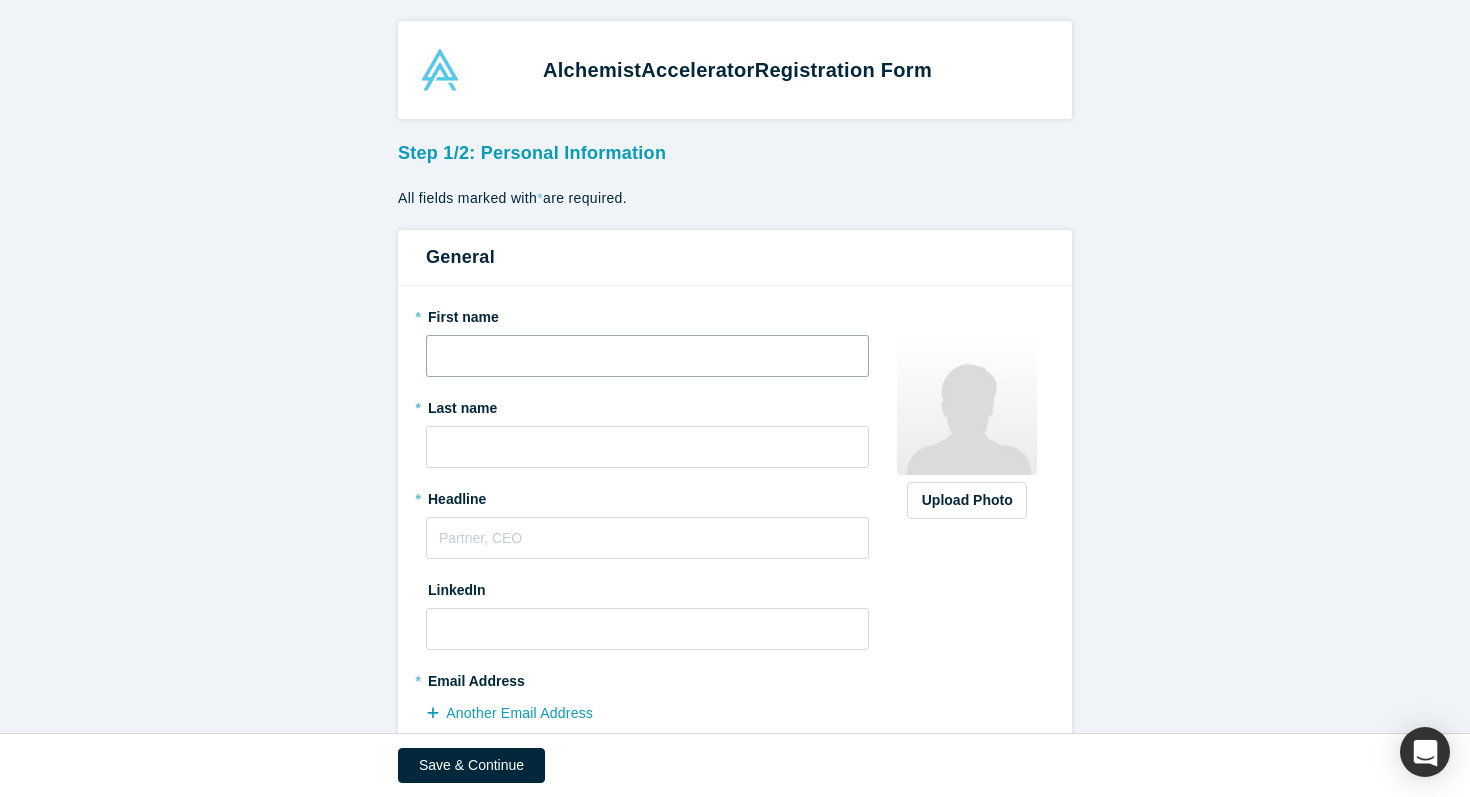 click at bounding box center (647, 356) 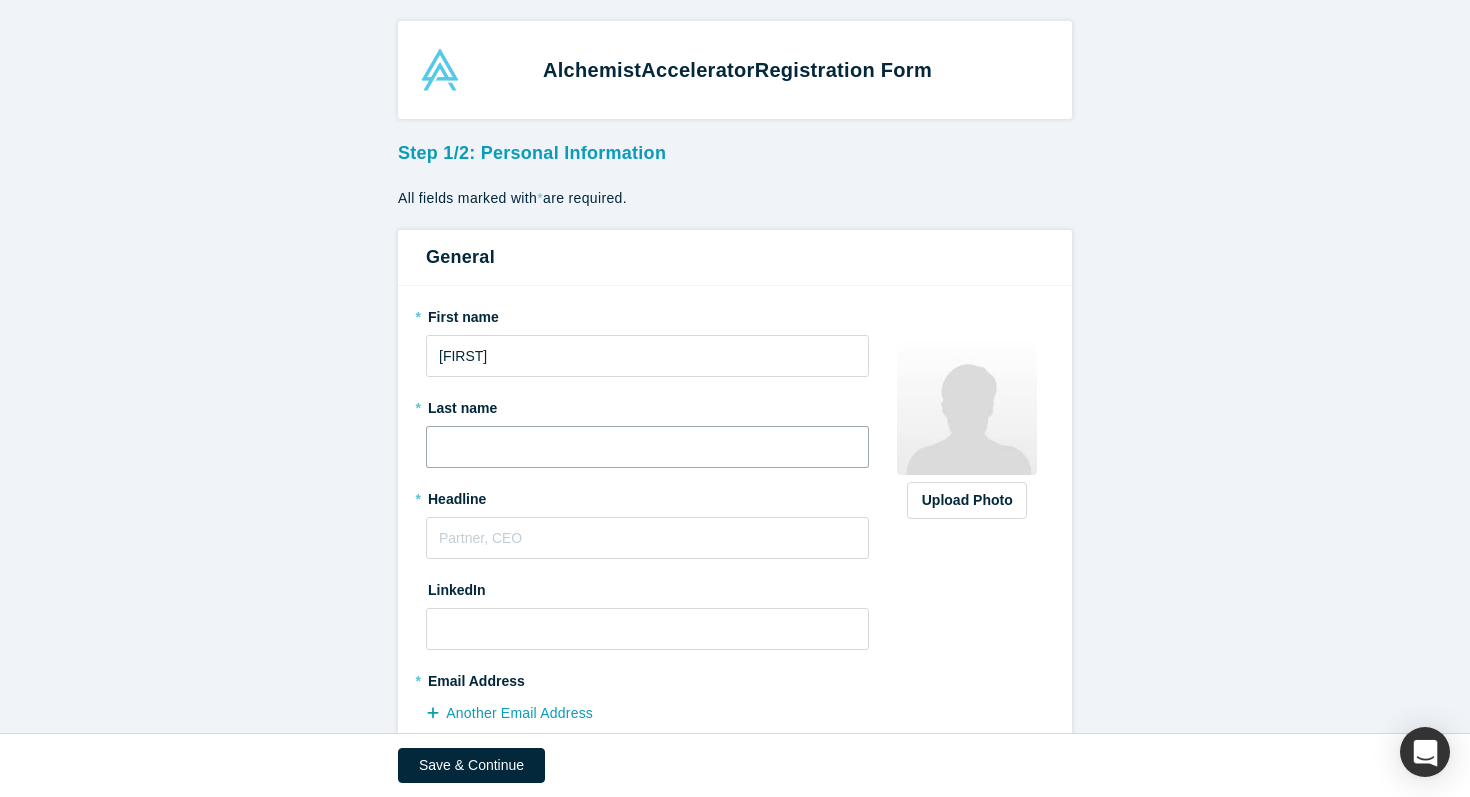 click at bounding box center (647, 447) 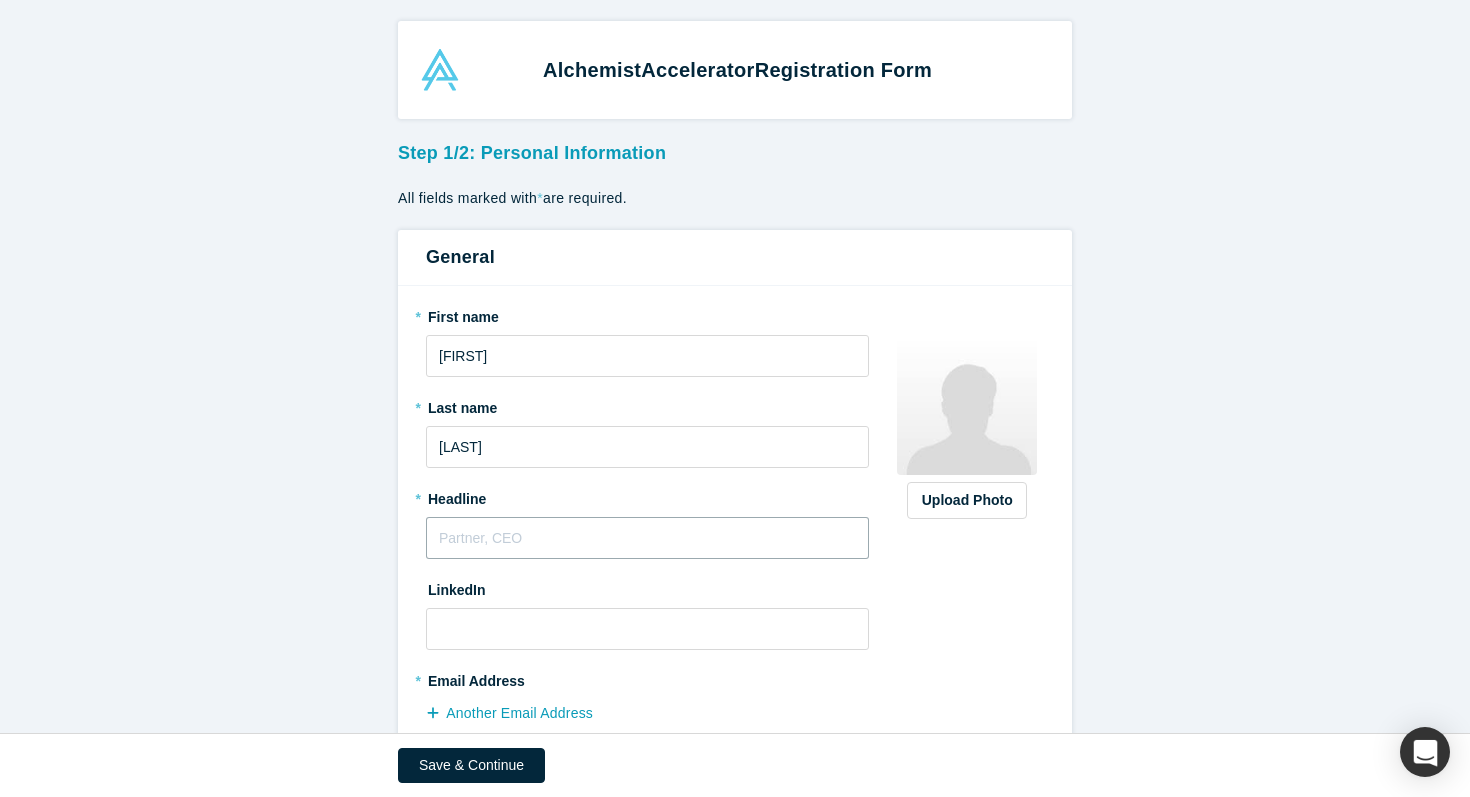 click at bounding box center [647, 538] 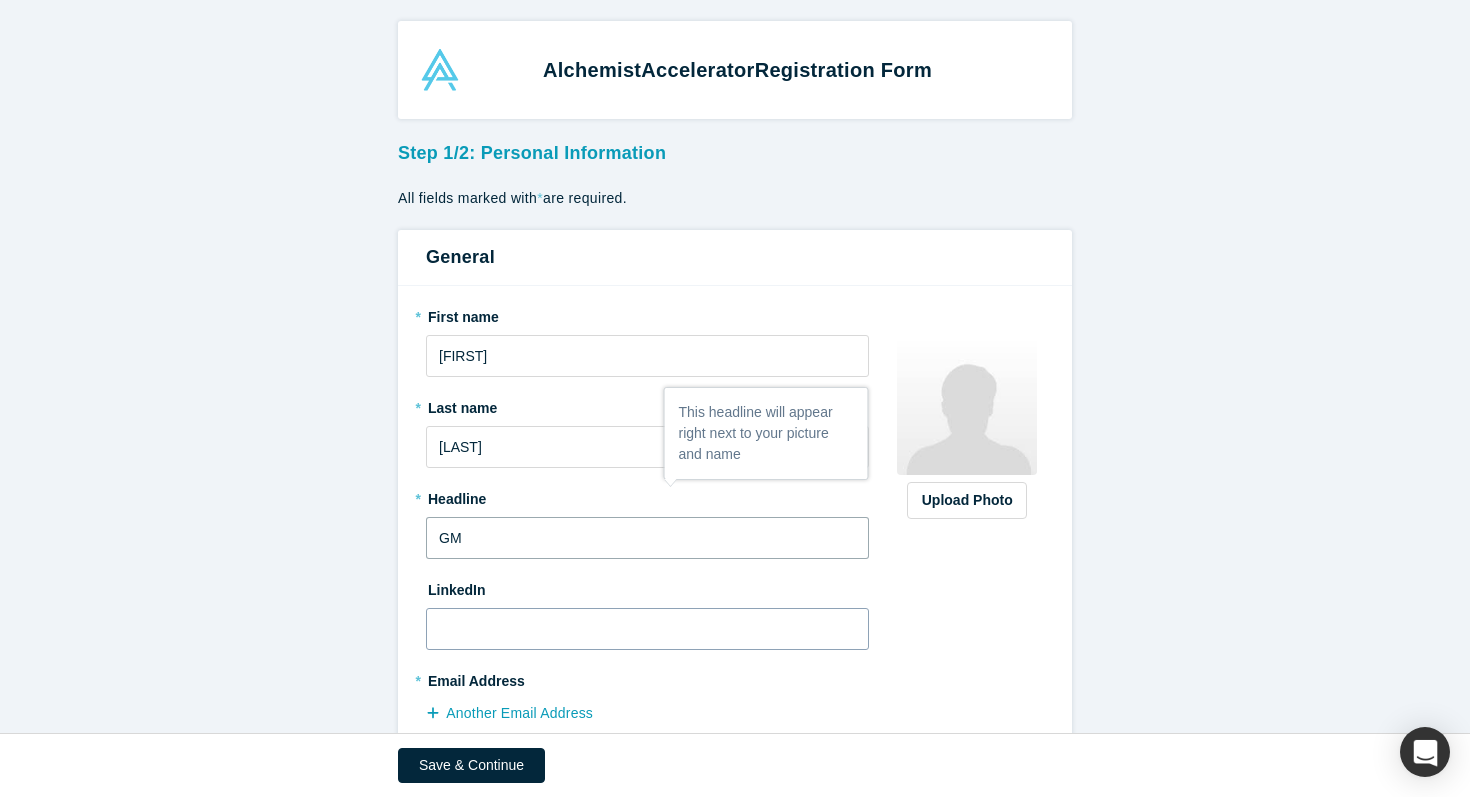 scroll, scrollTop: 98, scrollLeft: 0, axis: vertical 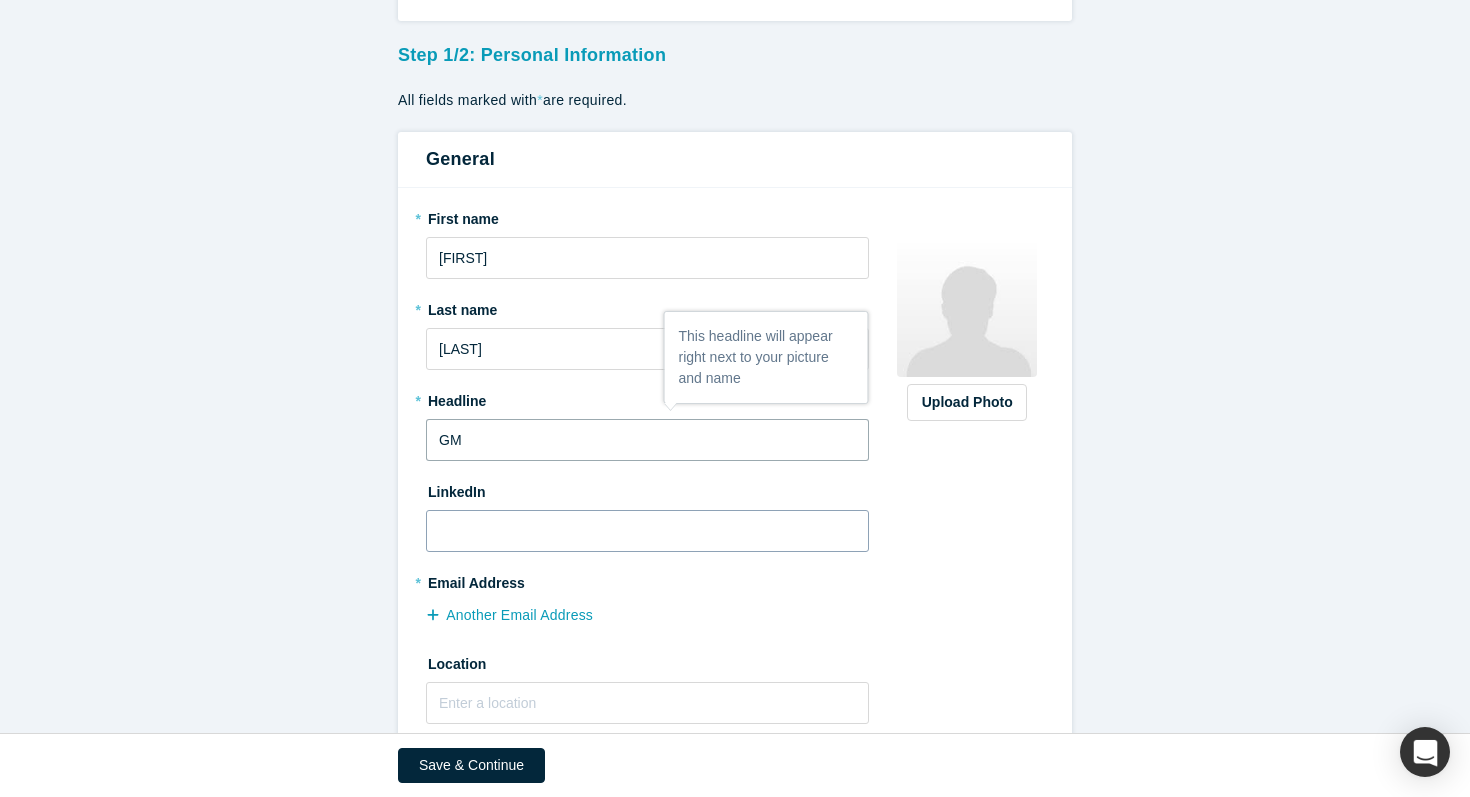 type on "GM" 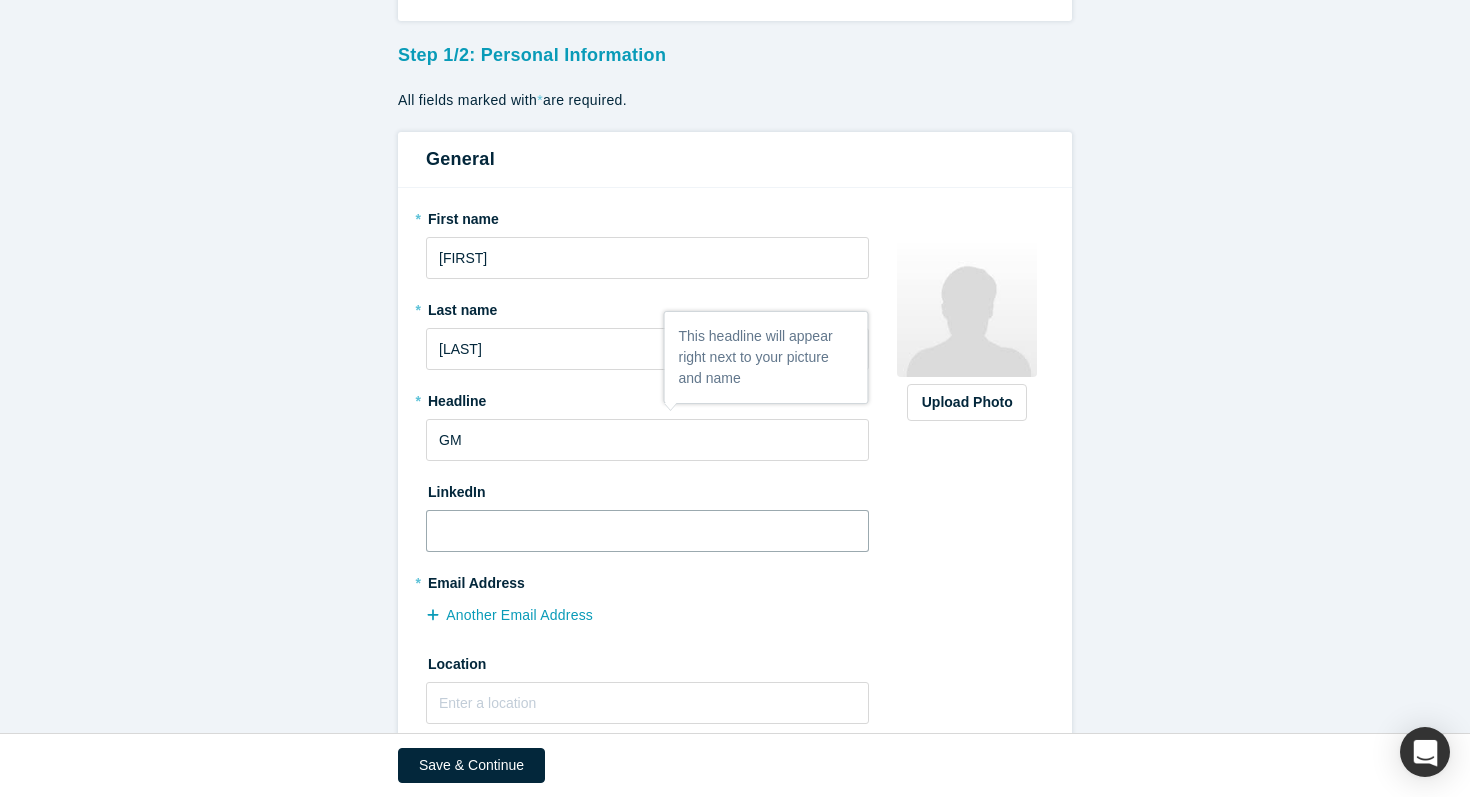 click at bounding box center [647, 531] 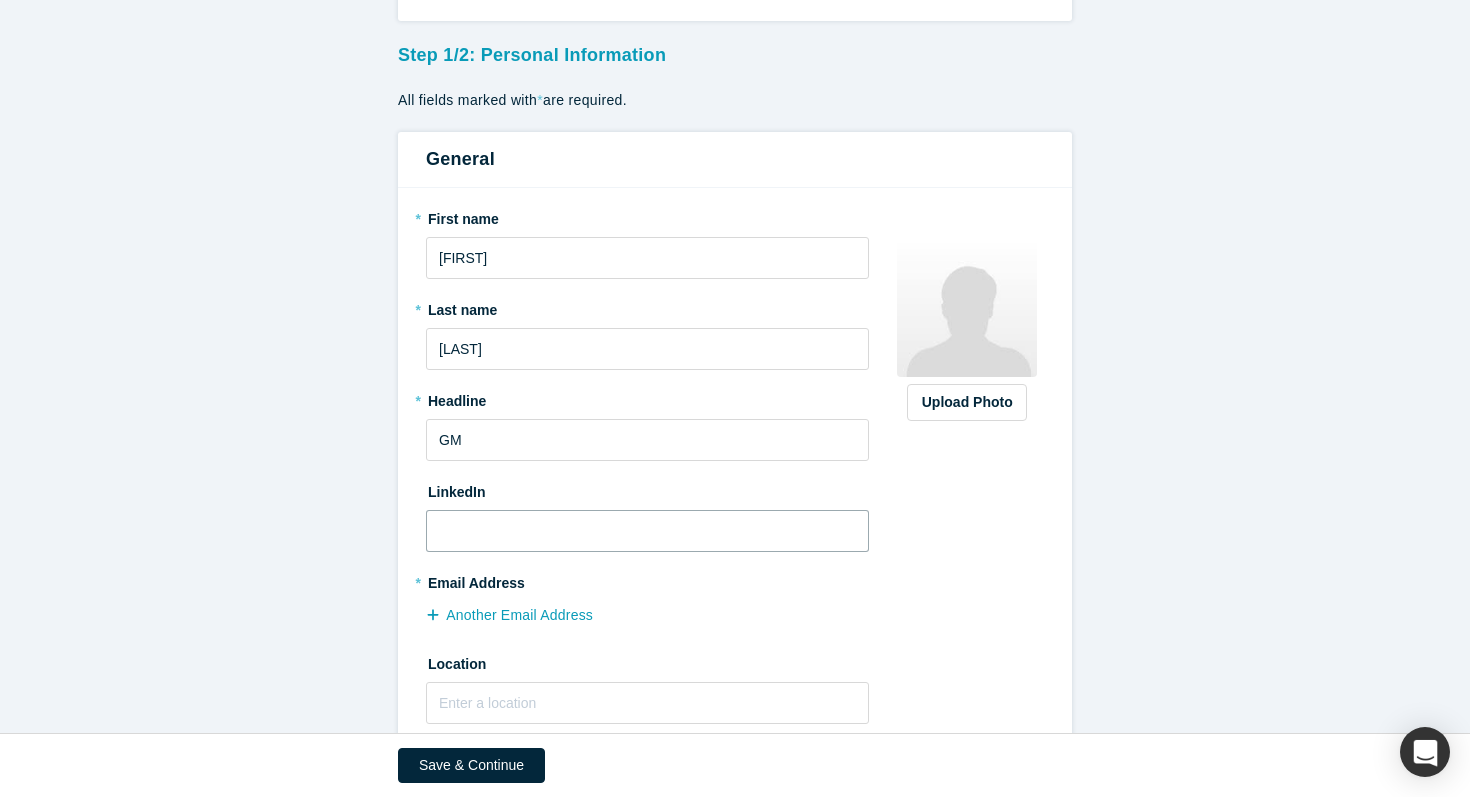 scroll, scrollTop: 145, scrollLeft: 0, axis: vertical 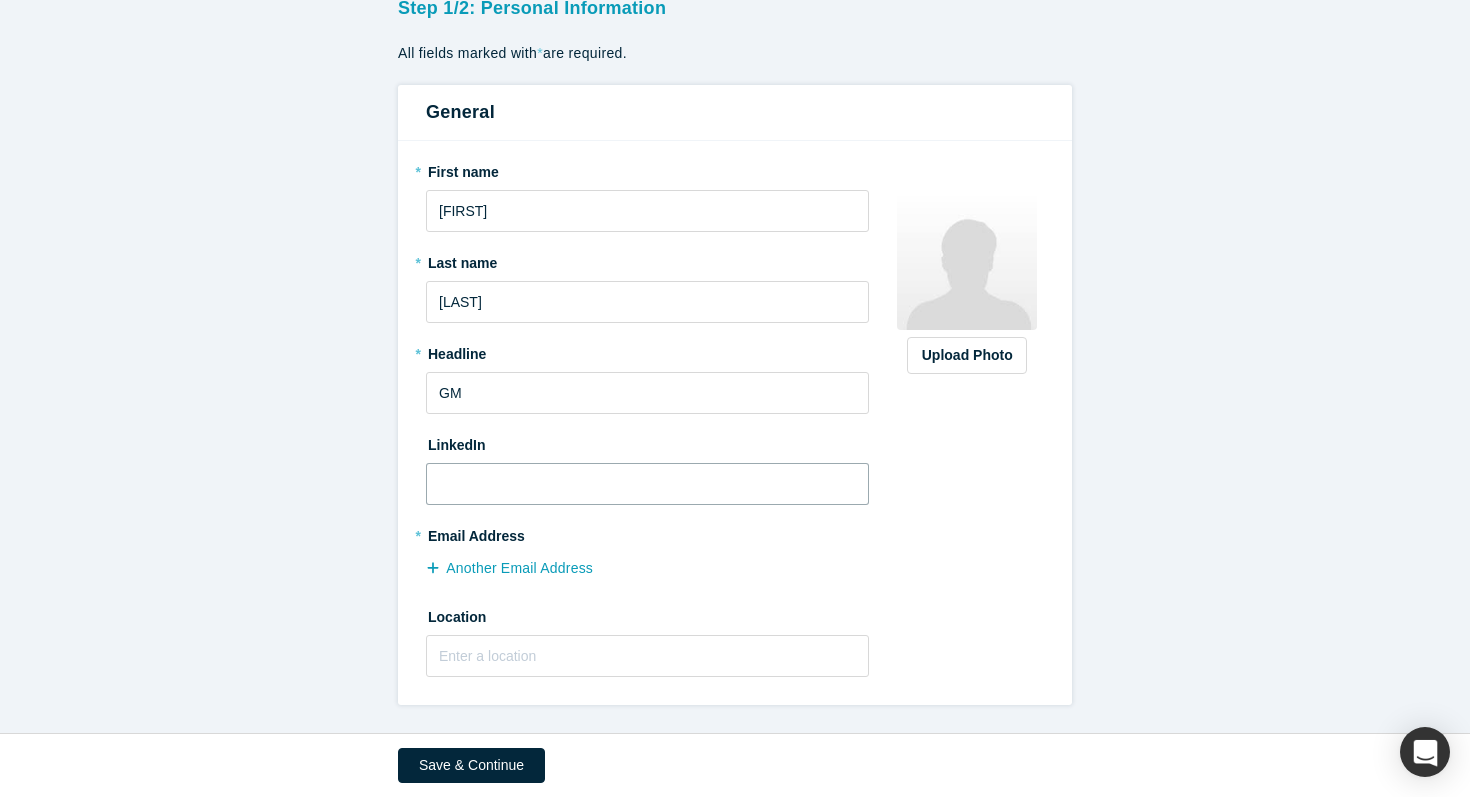 click at bounding box center [647, 484] 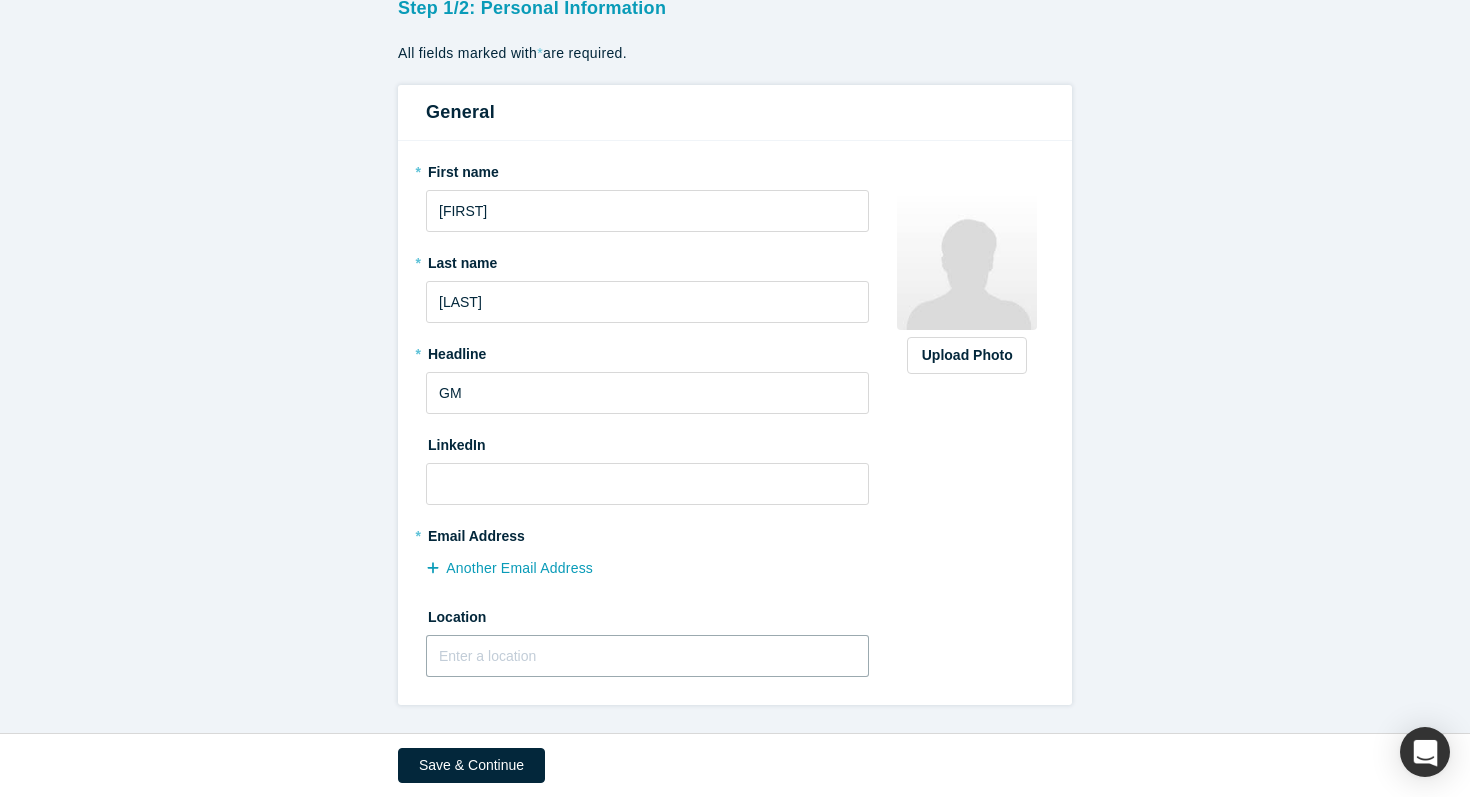 click at bounding box center [647, 656] 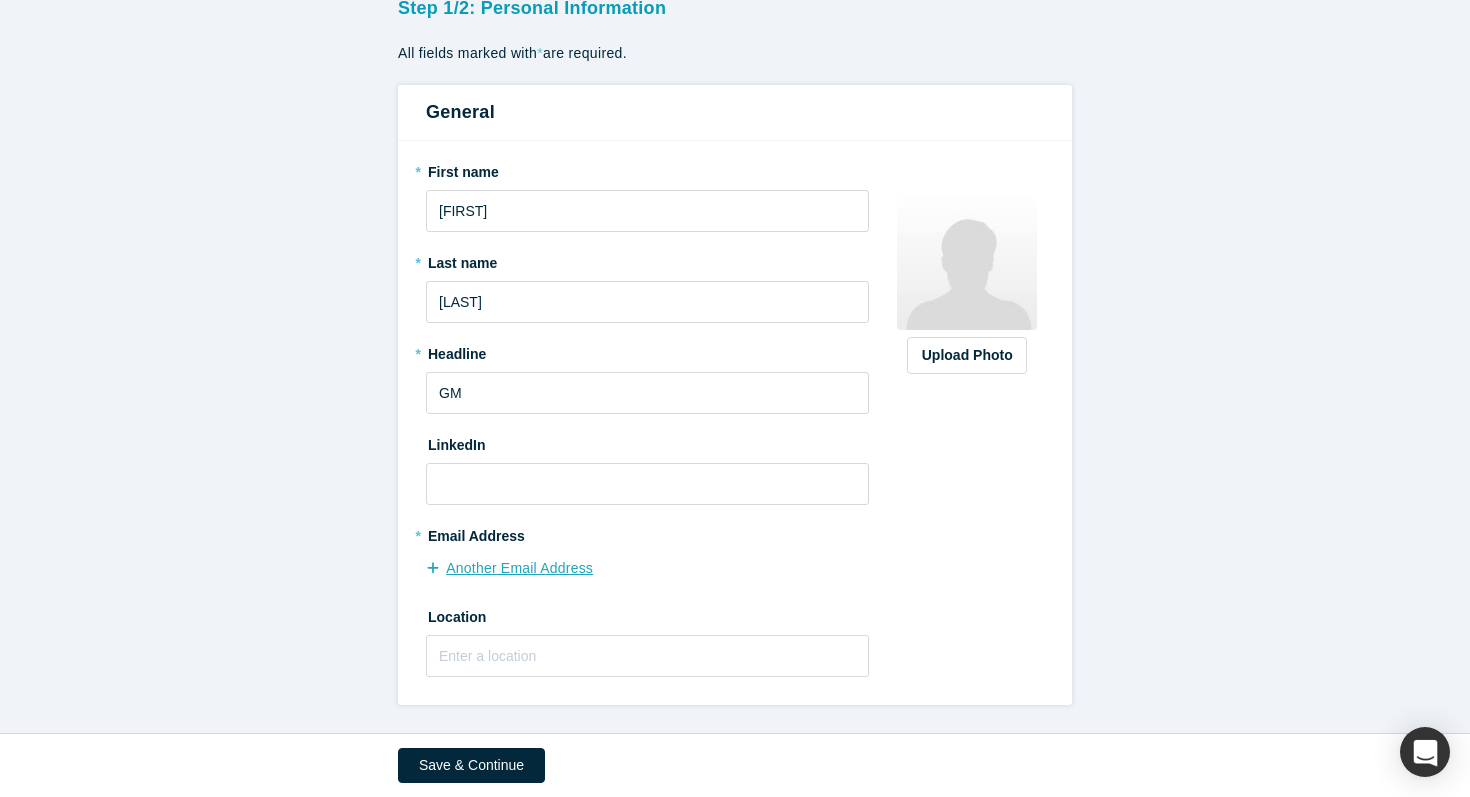click on "another Email Address" at bounding box center [520, 568] 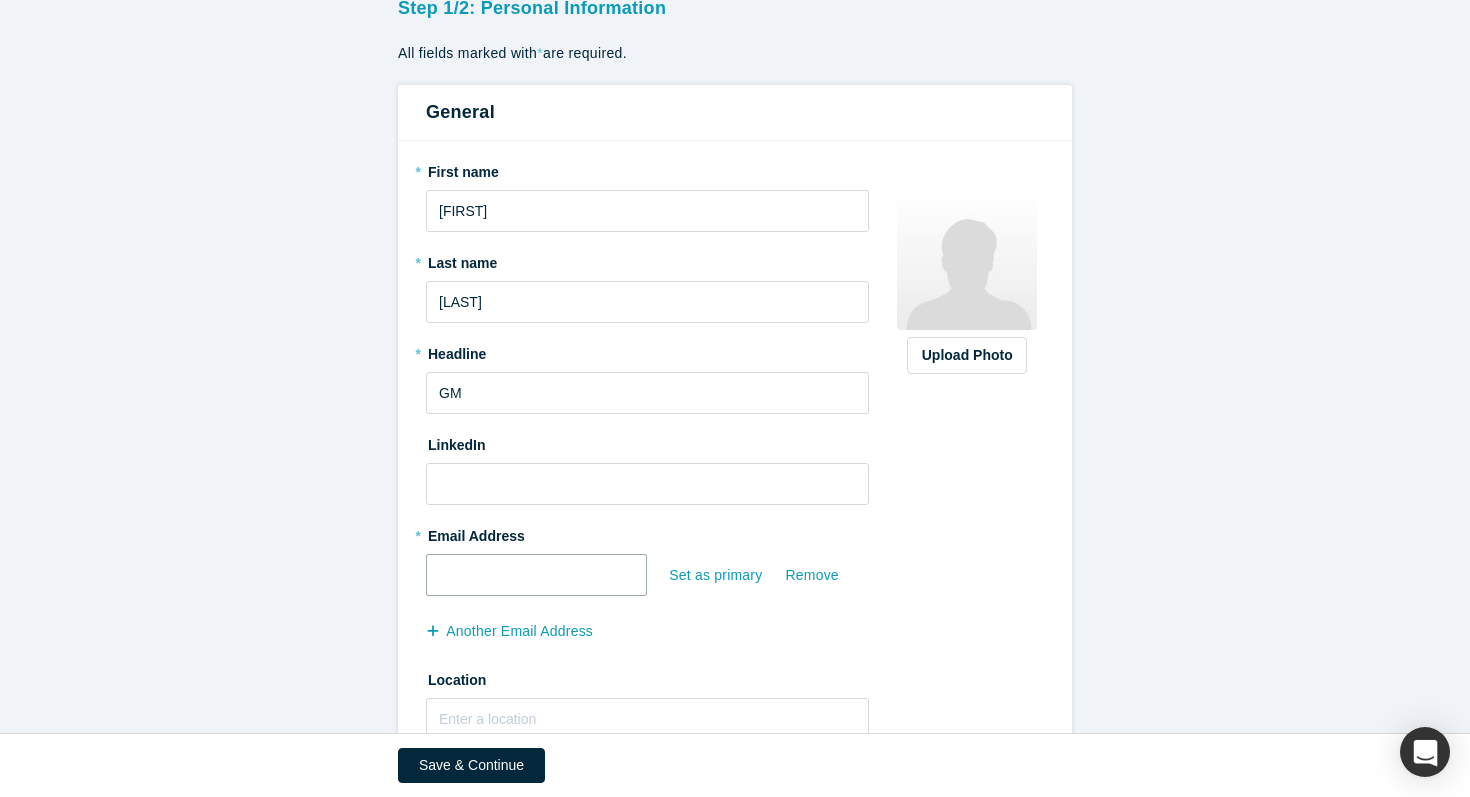 click at bounding box center (536, 575) 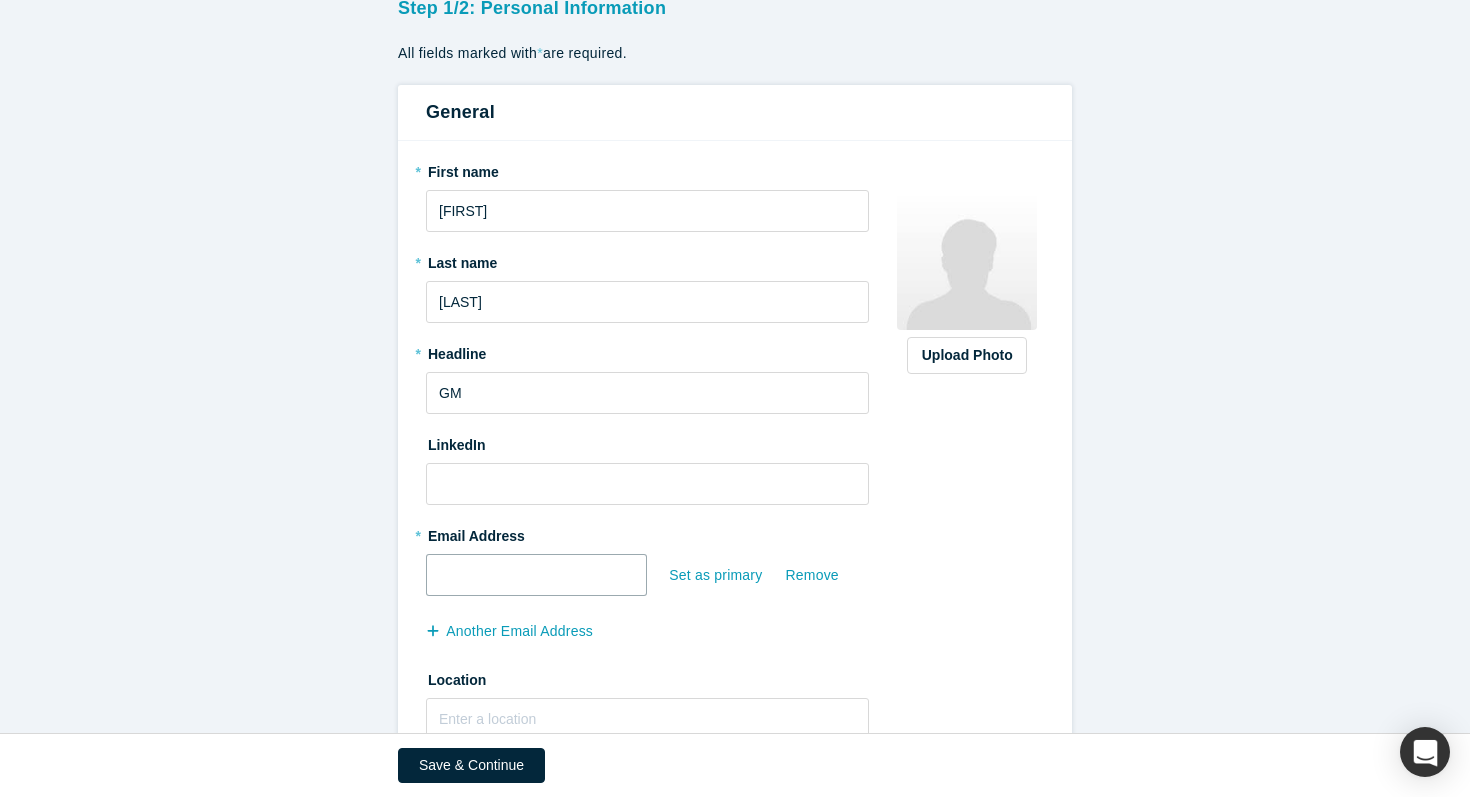 type on "[USERNAME]@gmail.com" 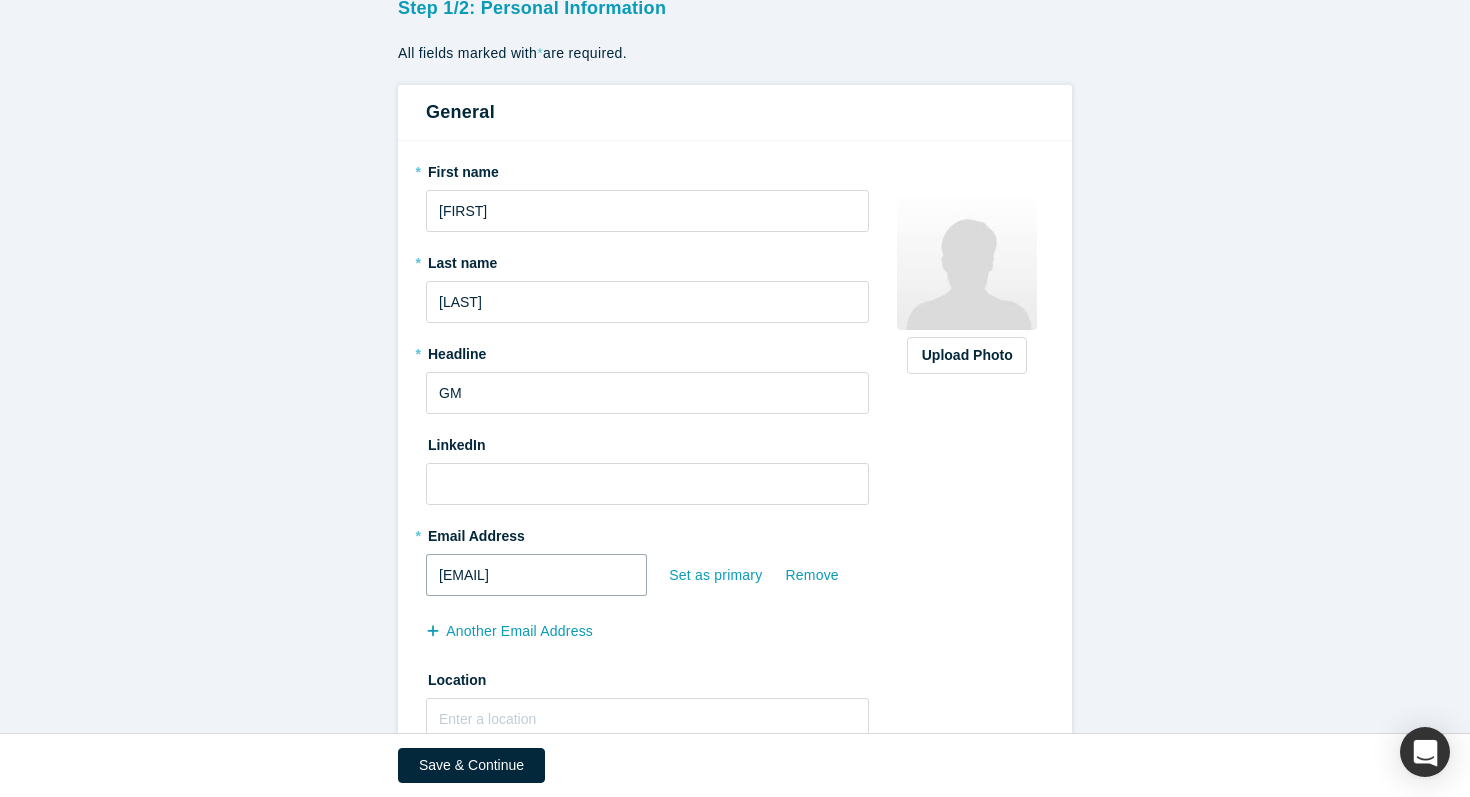 scroll, scrollTop: 208, scrollLeft: 0, axis: vertical 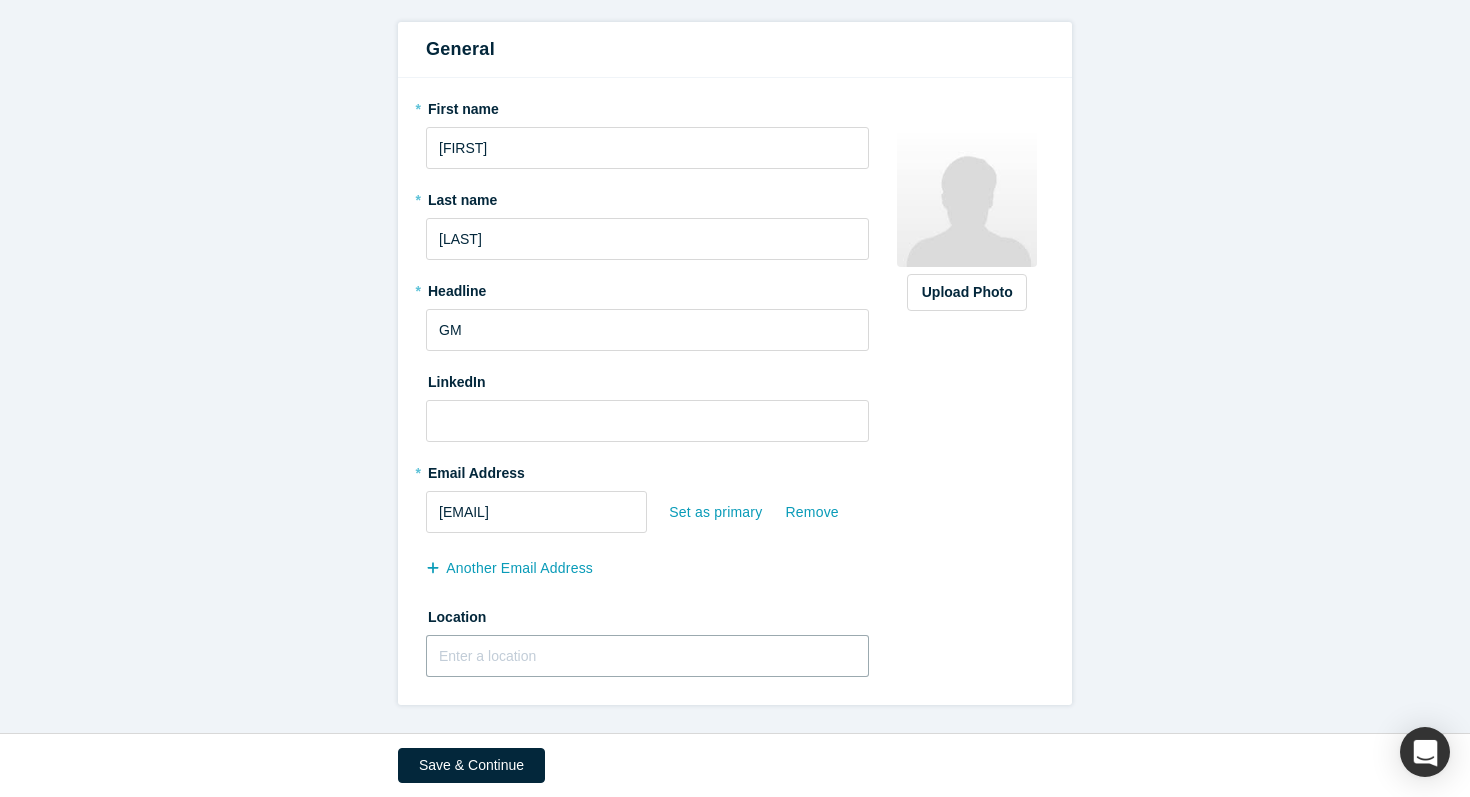 click at bounding box center [647, 656] 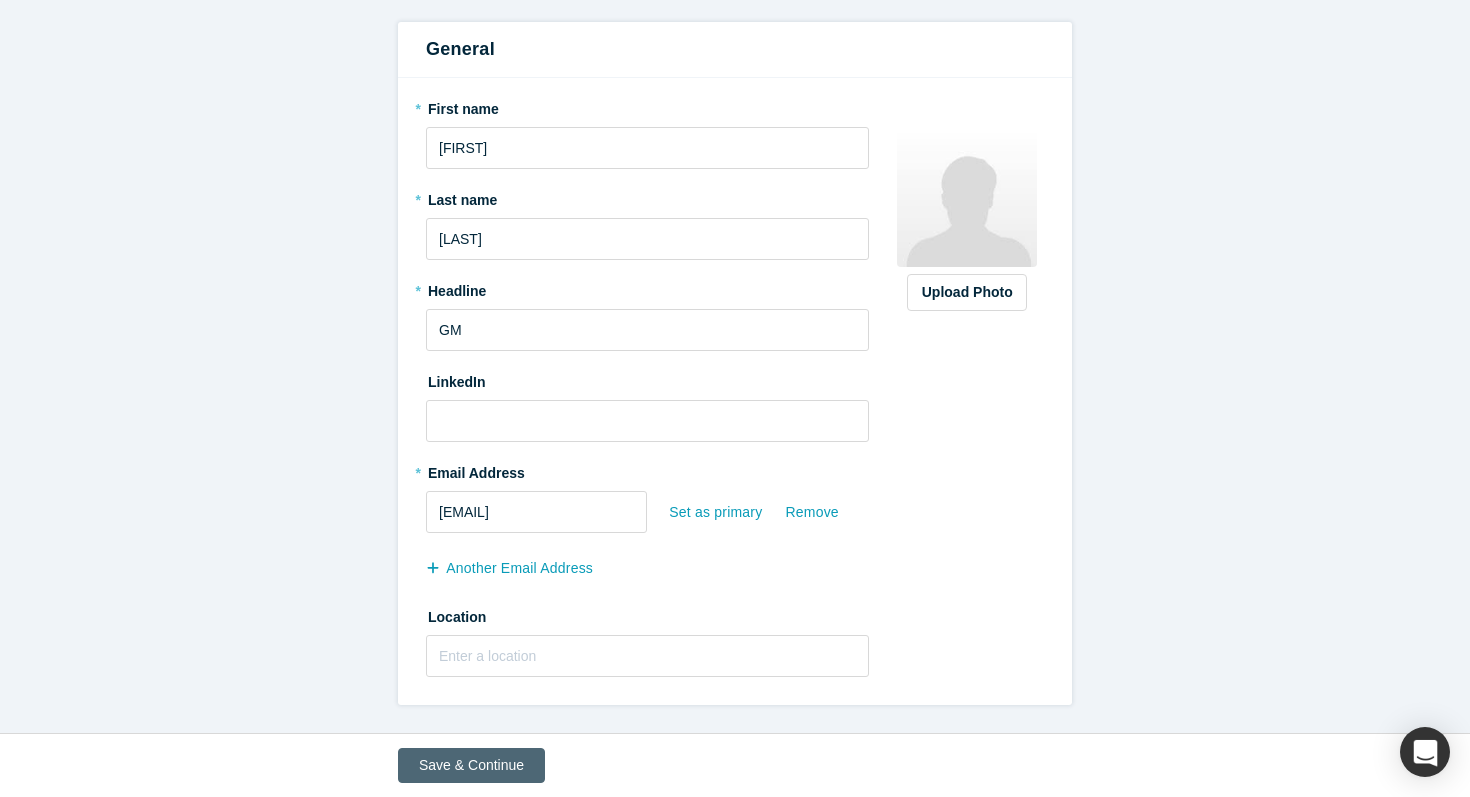 click on "Save & Continue" at bounding box center [471, 765] 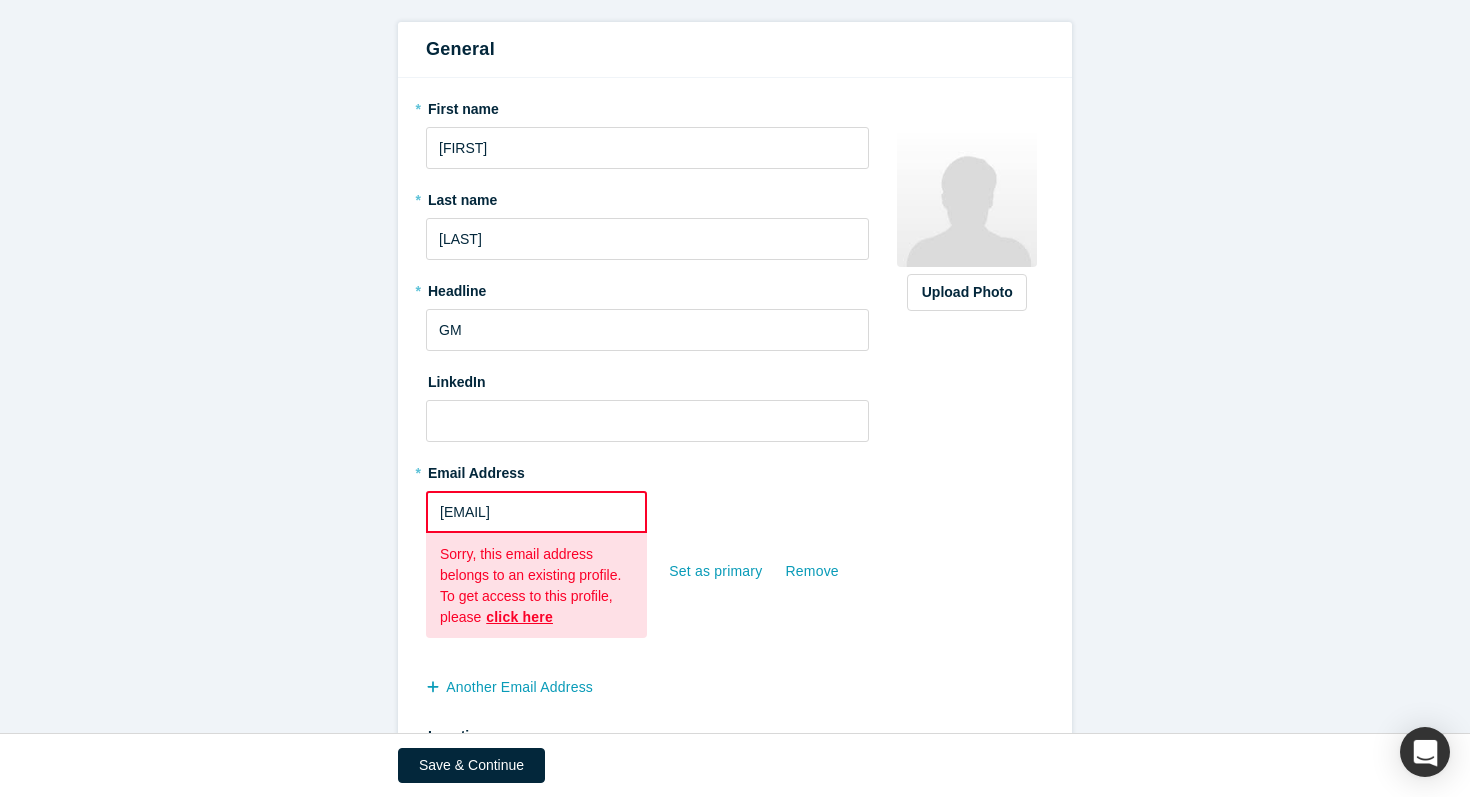 scroll, scrollTop: 0, scrollLeft: 0, axis: both 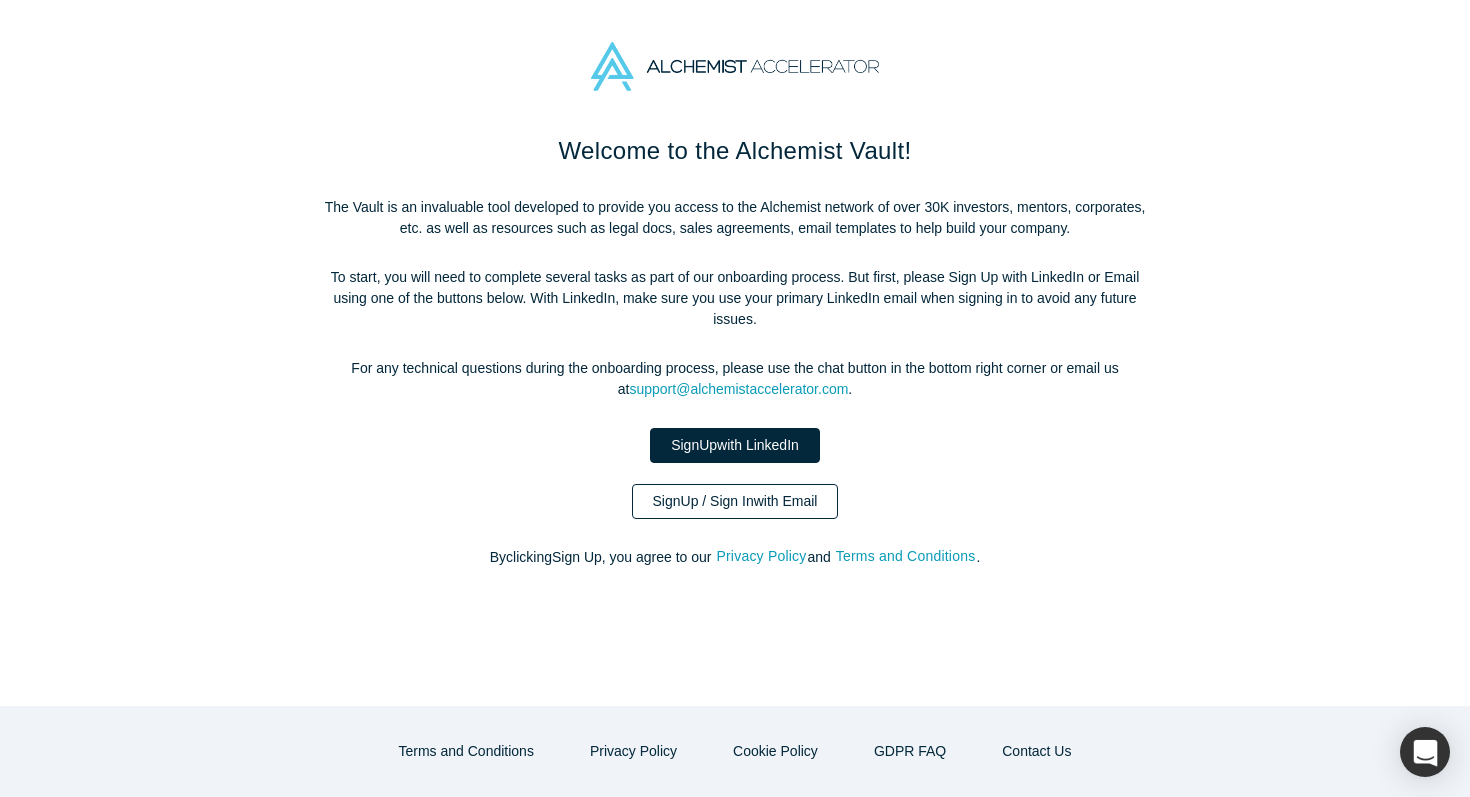 click on "Sign  Up / Sign In  with Email" at bounding box center (735, 501) 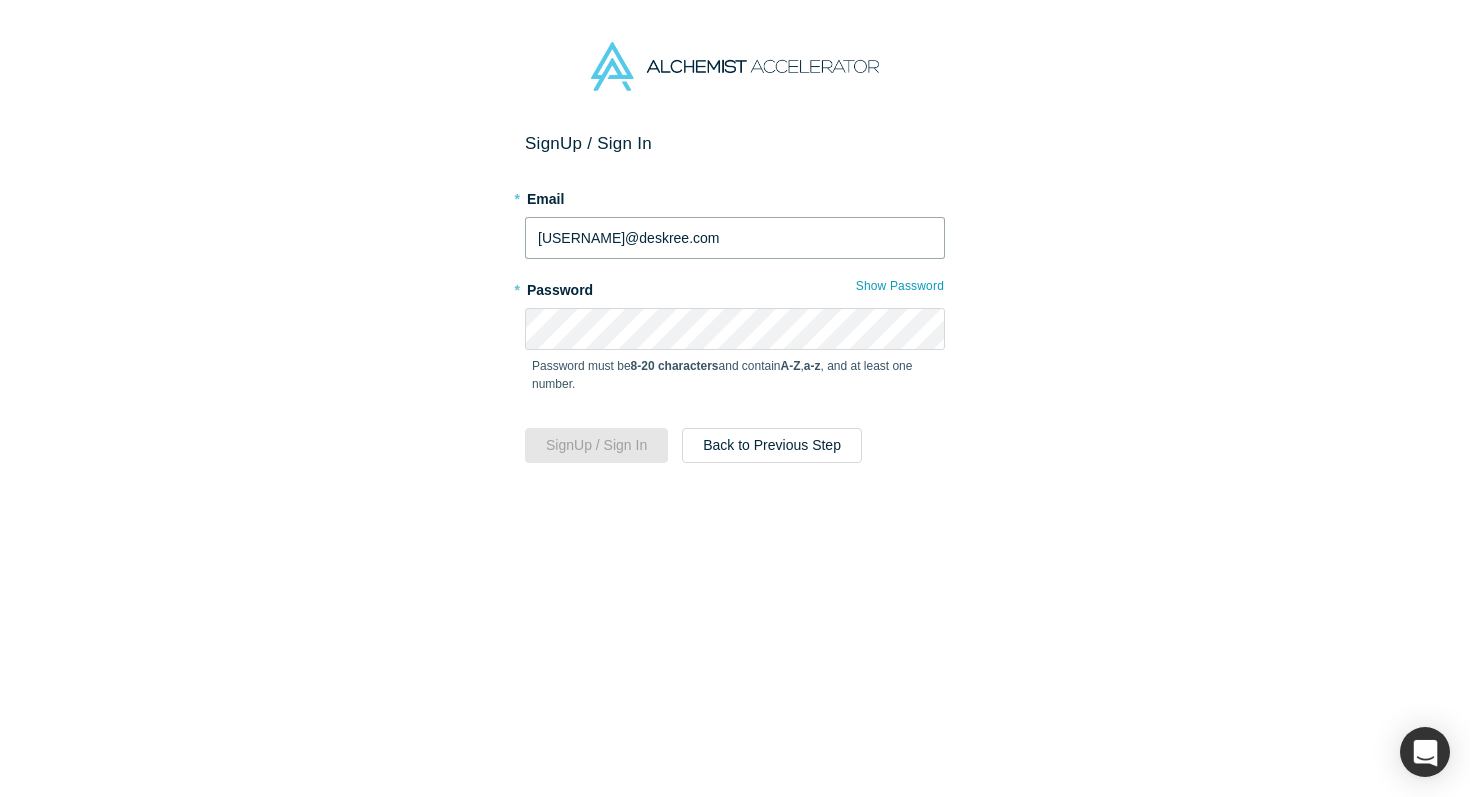 click on "[USERNAME]@deskree.com" at bounding box center (735, 238) 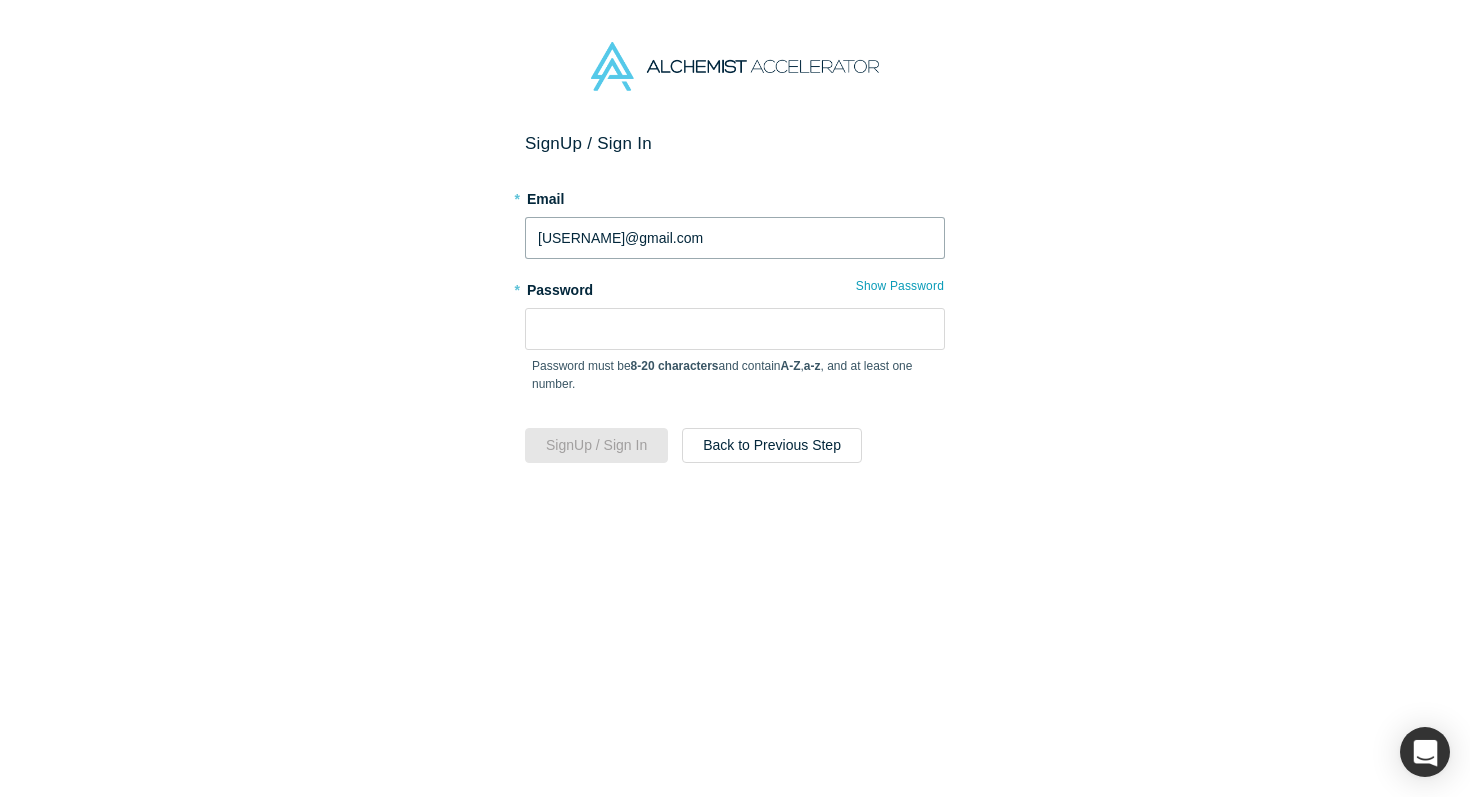 type on "[USERNAME]@gmail.com" 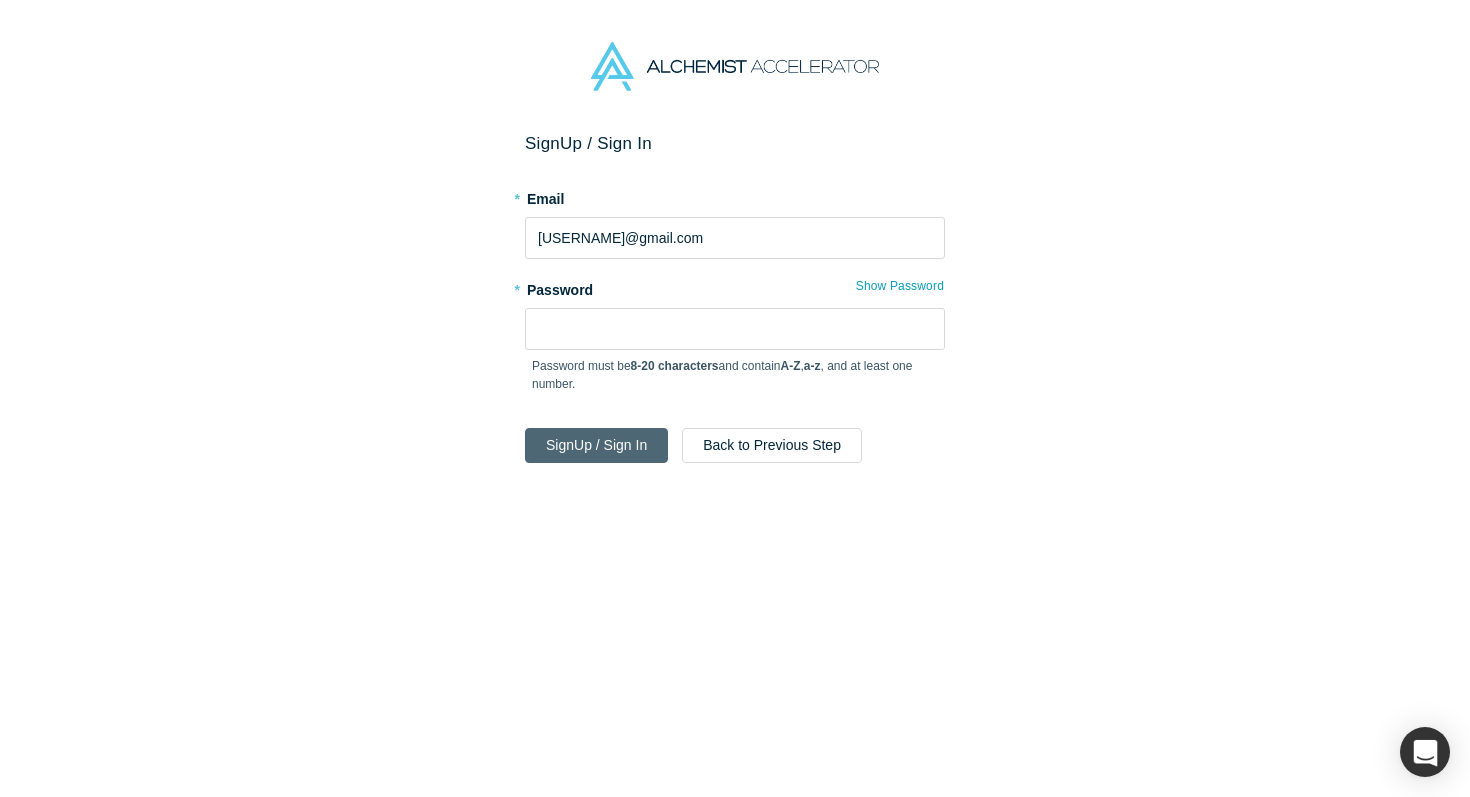 click on "Sign  Up / Sign In" at bounding box center (596, 445) 